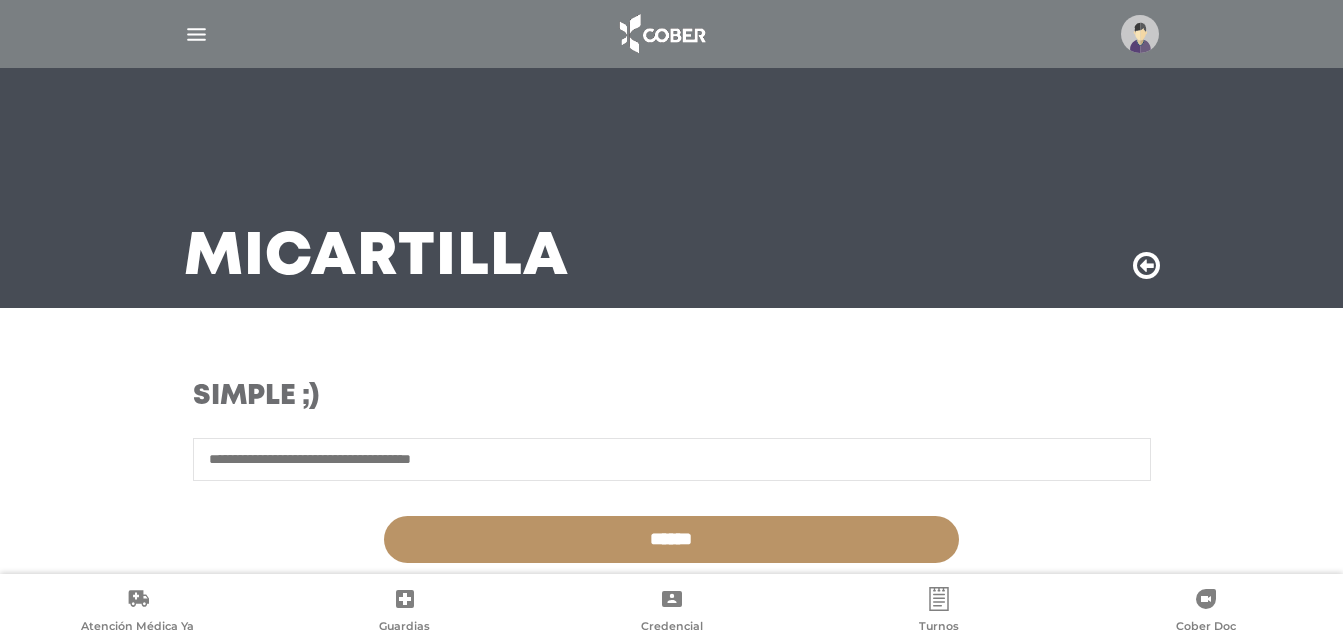 scroll, scrollTop: 558, scrollLeft: 0, axis: vertical 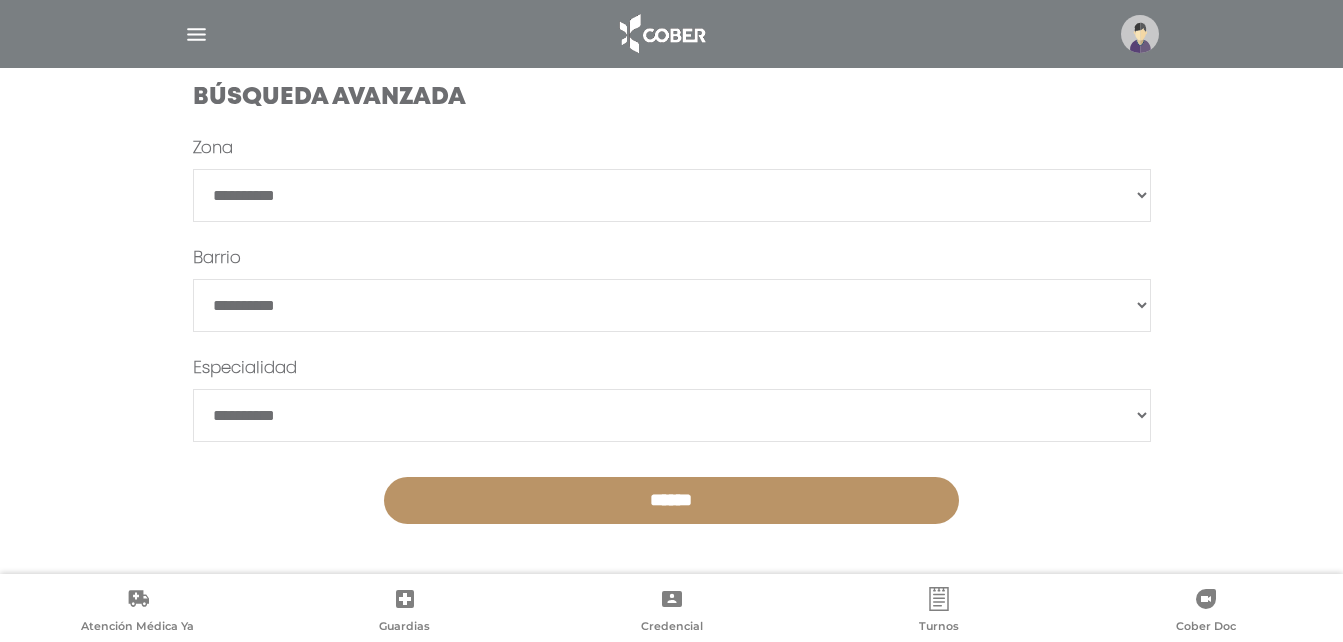 click on "**********" at bounding box center (672, 195) 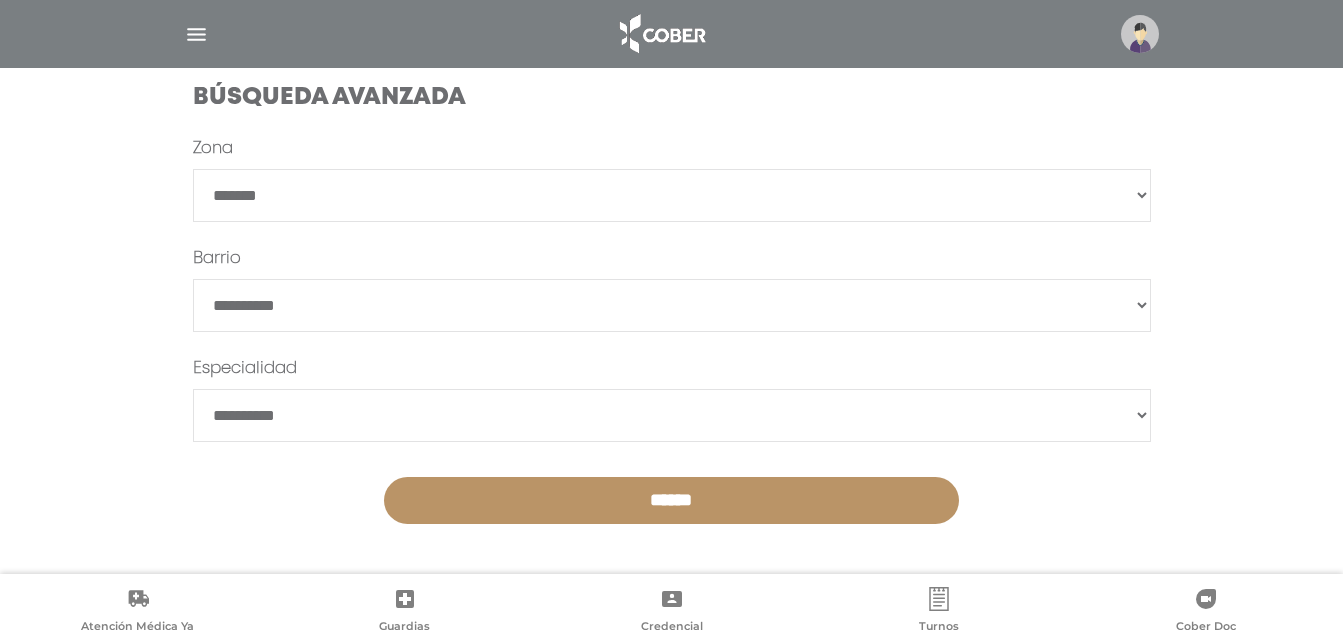 click on "**********" at bounding box center [672, 195] 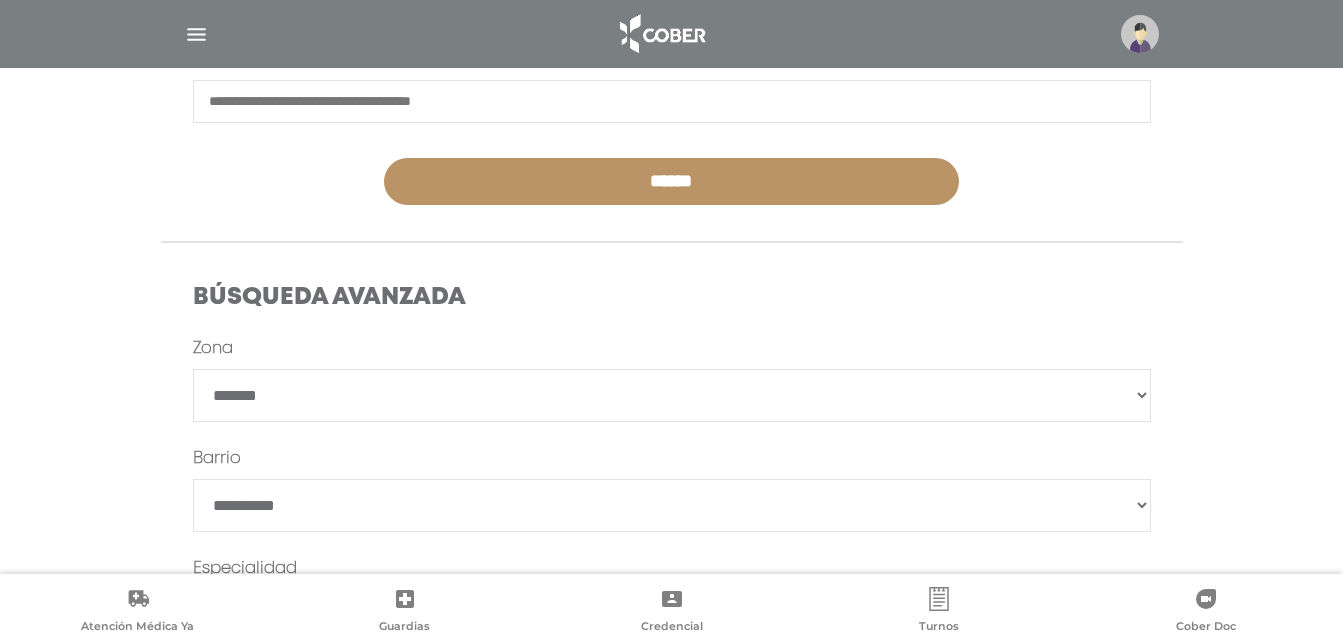 scroll, scrollTop: 558, scrollLeft: 0, axis: vertical 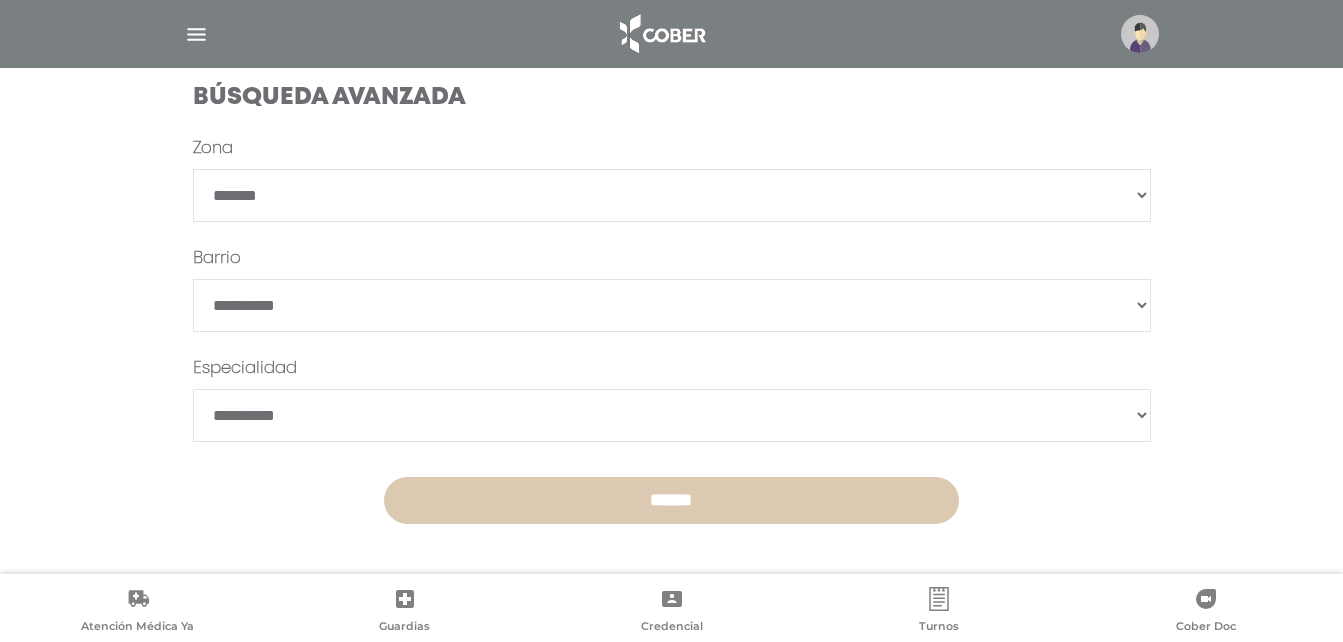 click on "******" at bounding box center (671, 500) 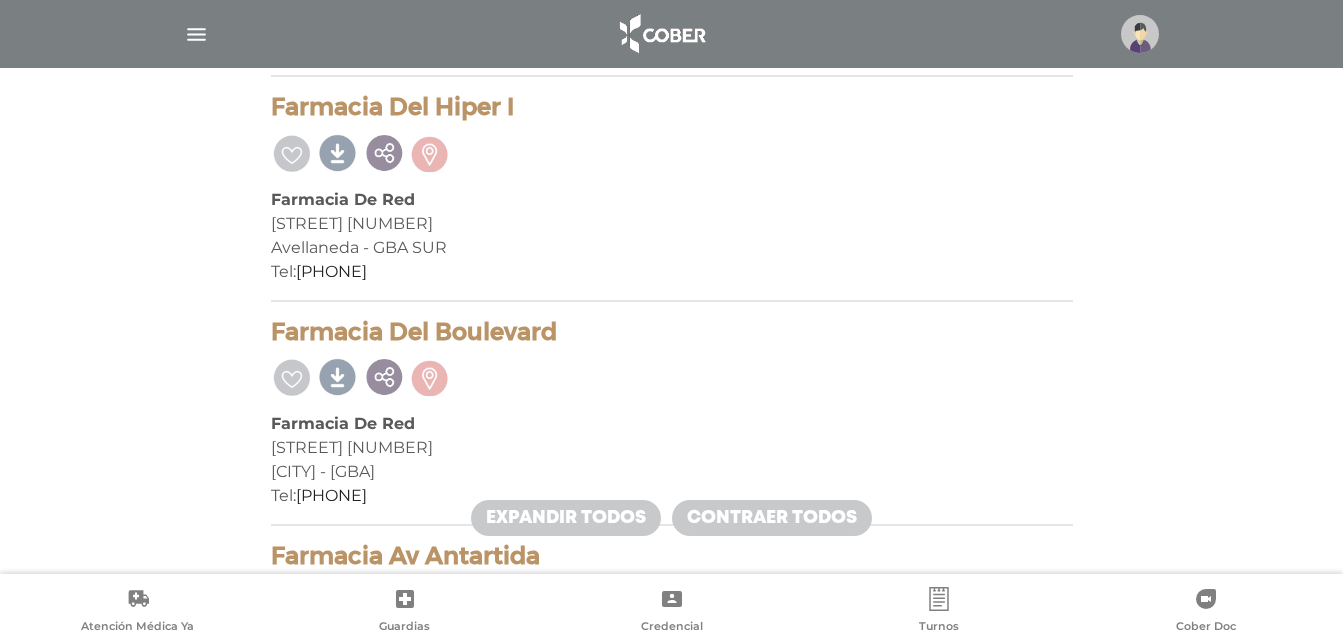 scroll, scrollTop: 700, scrollLeft: 0, axis: vertical 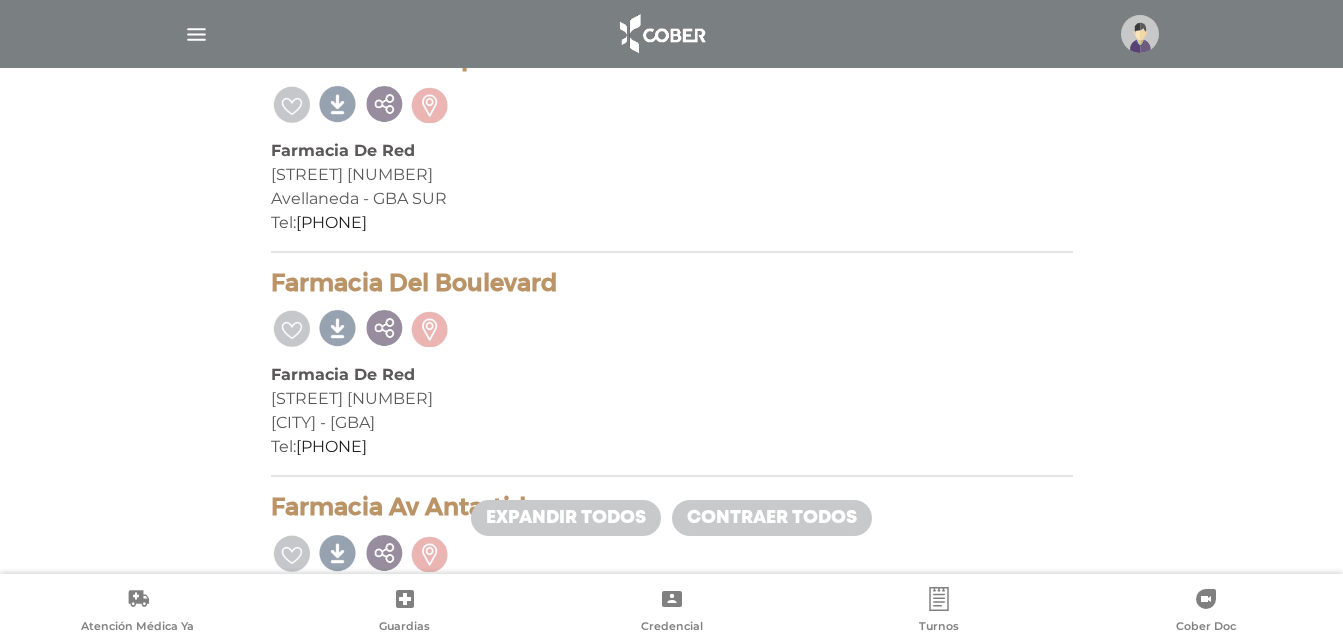 click at bounding box center [196, 34] 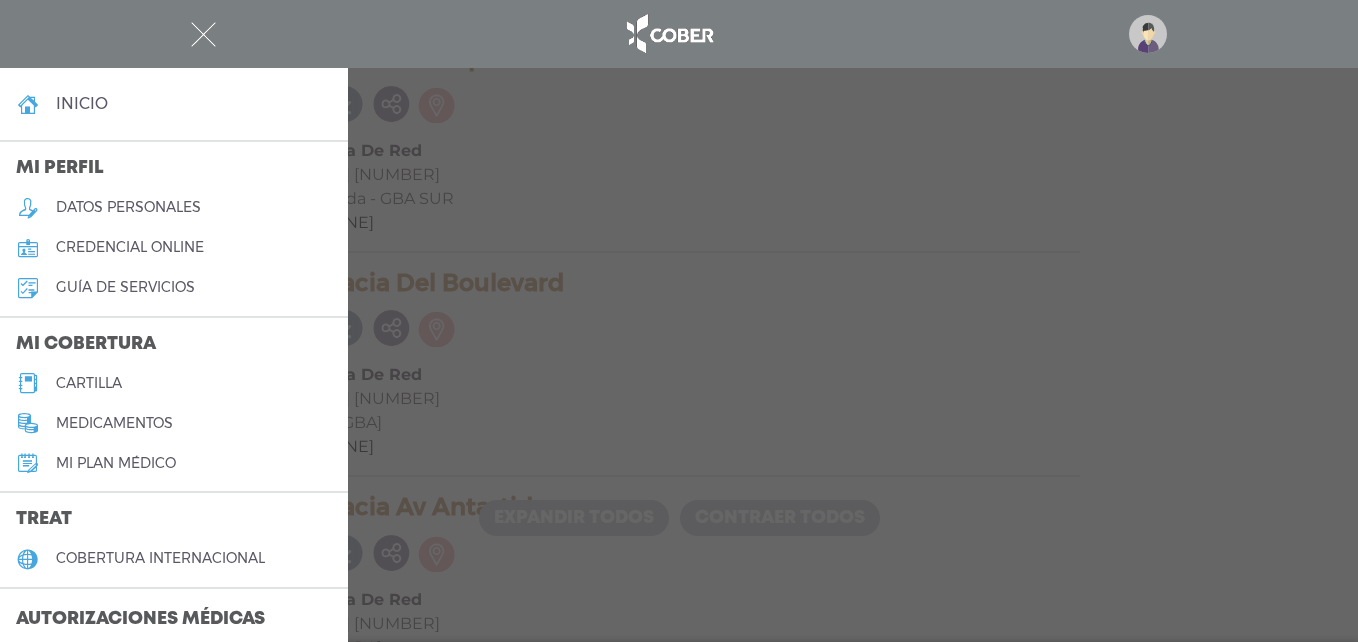 click on "cartilla" at bounding box center (174, 383) 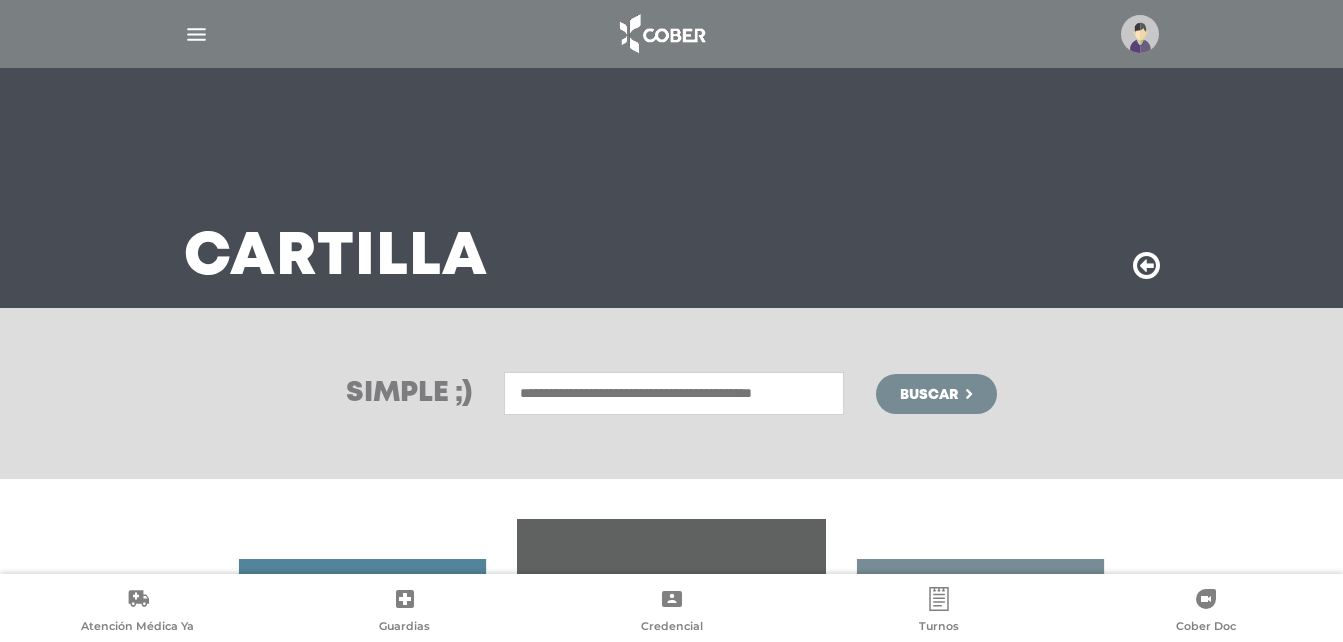 scroll, scrollTop: 0, scrollLeft: 0, axis: both 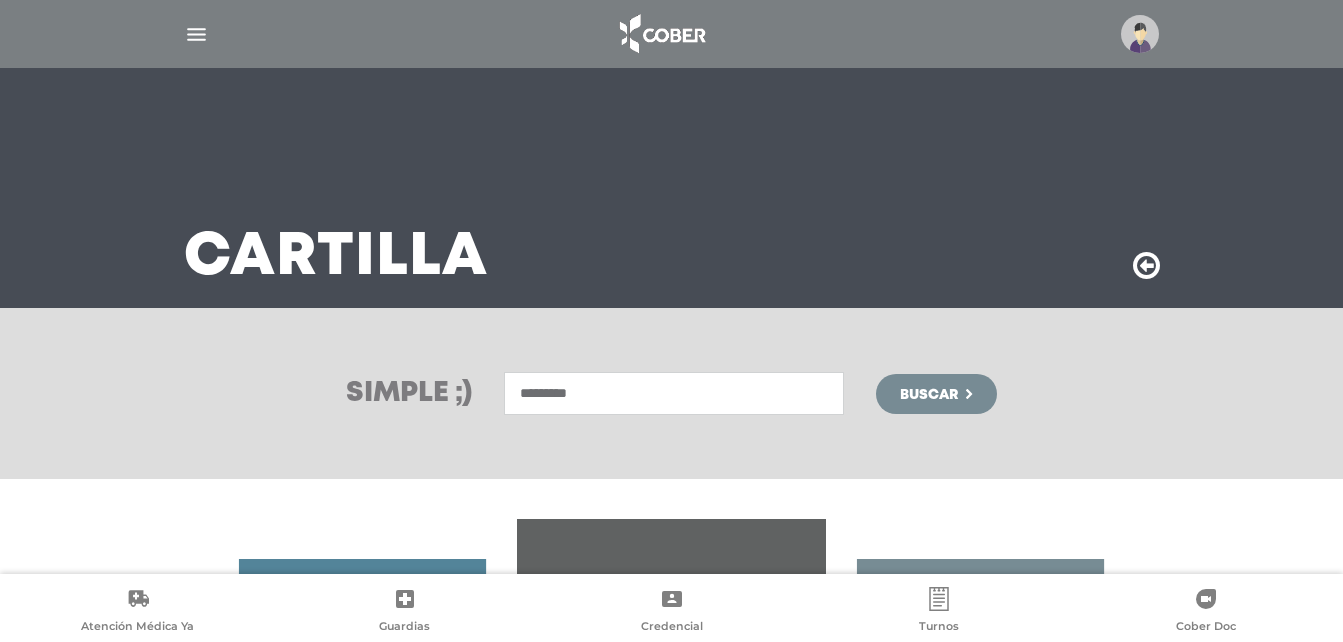 type on "*********" 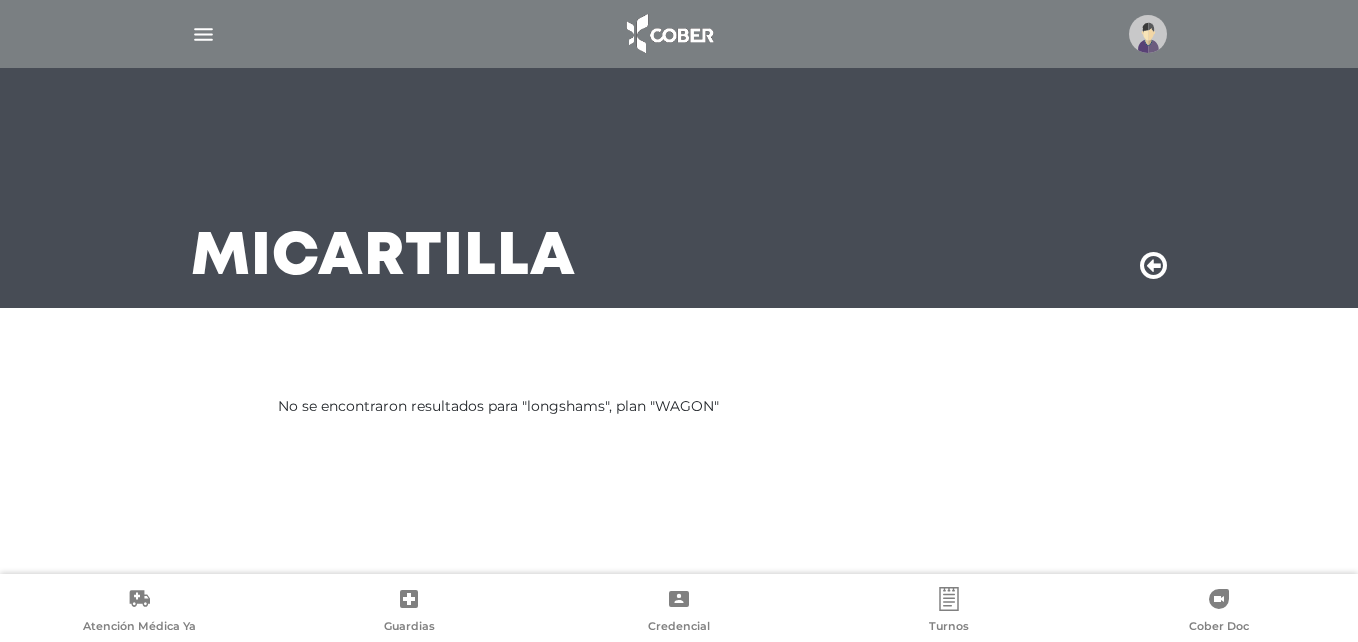 scroll, scrollTop: 0, scrollLeft: 0, axis: both 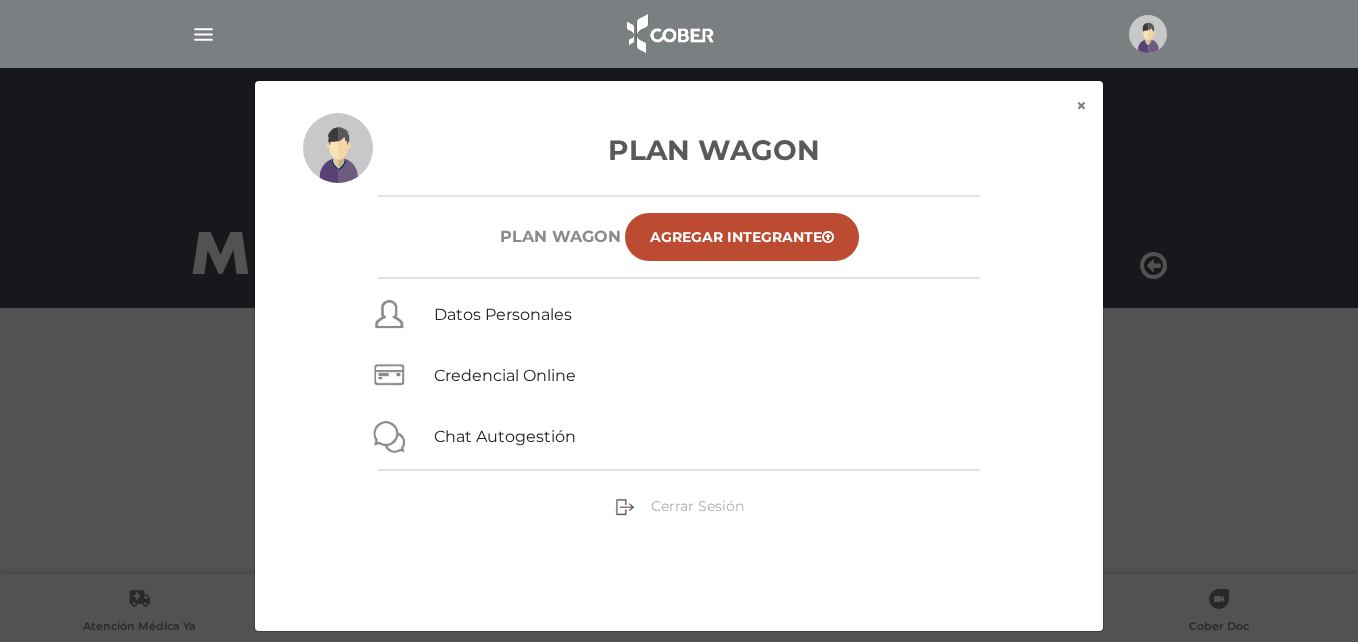 click on "Cerrar Sesión" at bounding box center [697, 506] 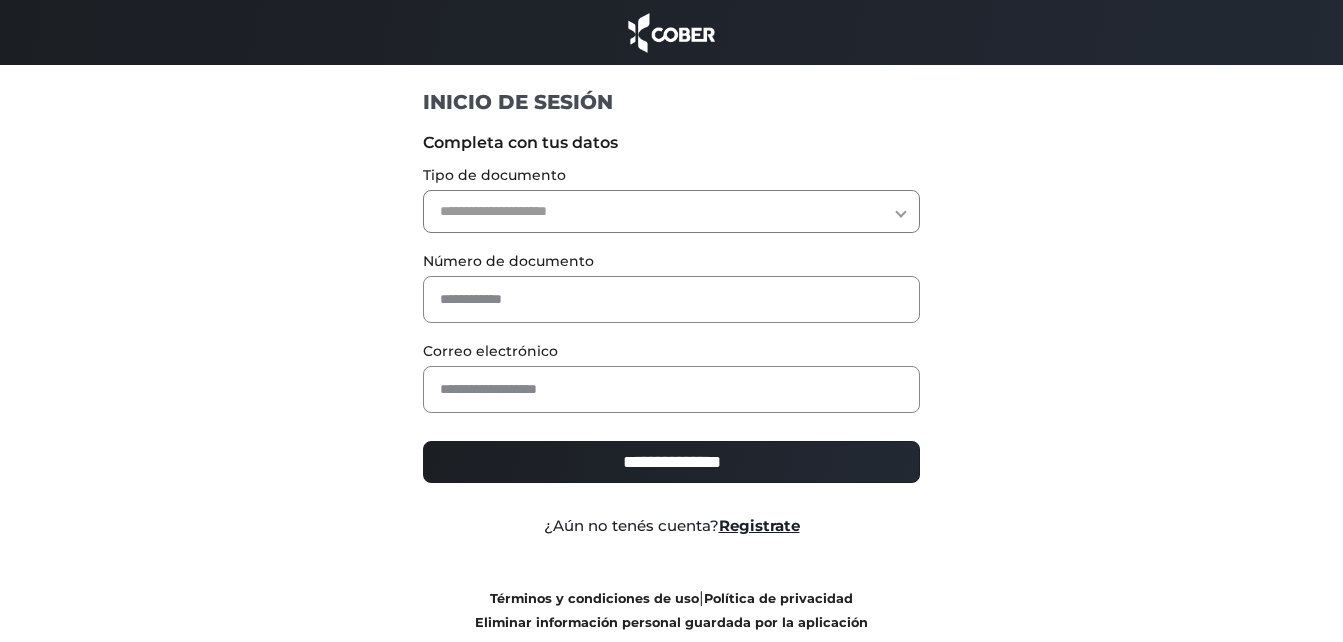 scroll, scrollTop: 0, scrollLeft: 0, axis: both 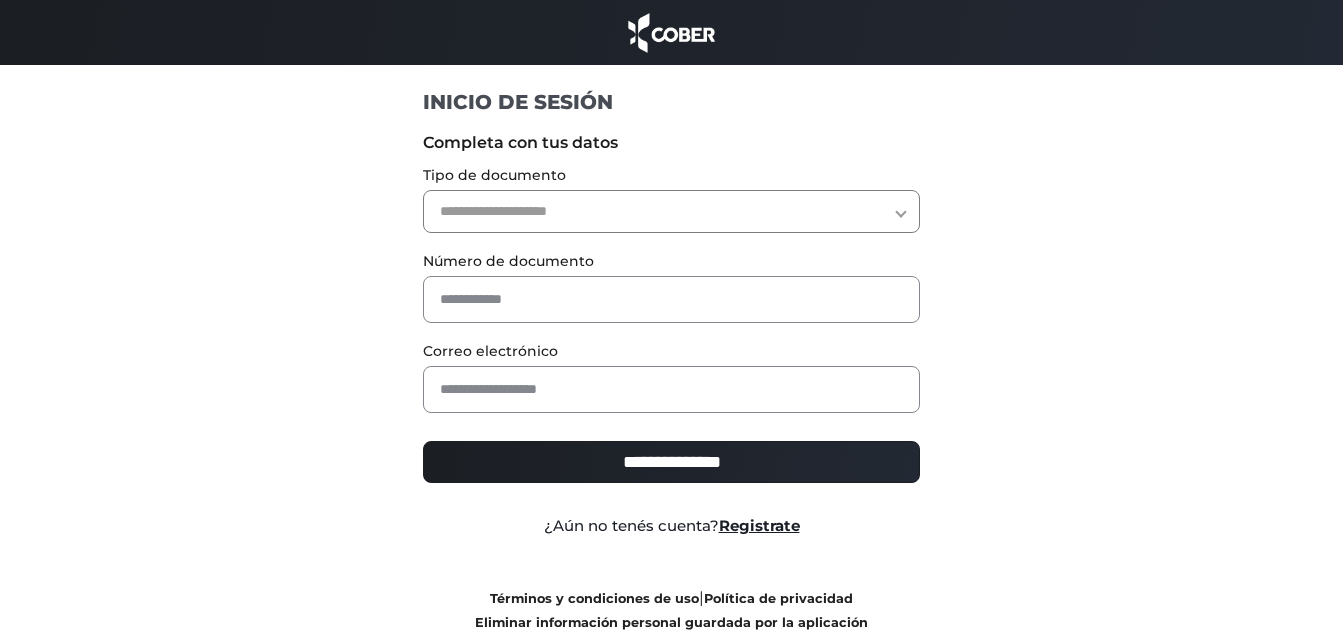 click on "**********" at bounding box center [671, 211] 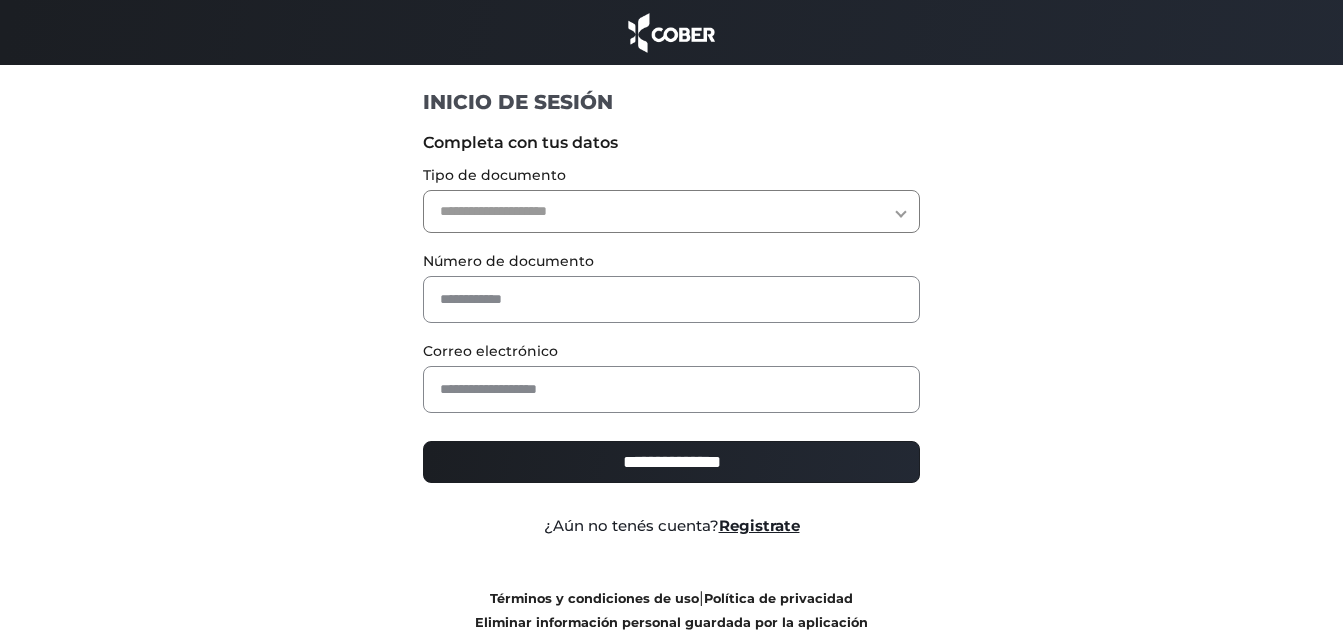 select on "***" 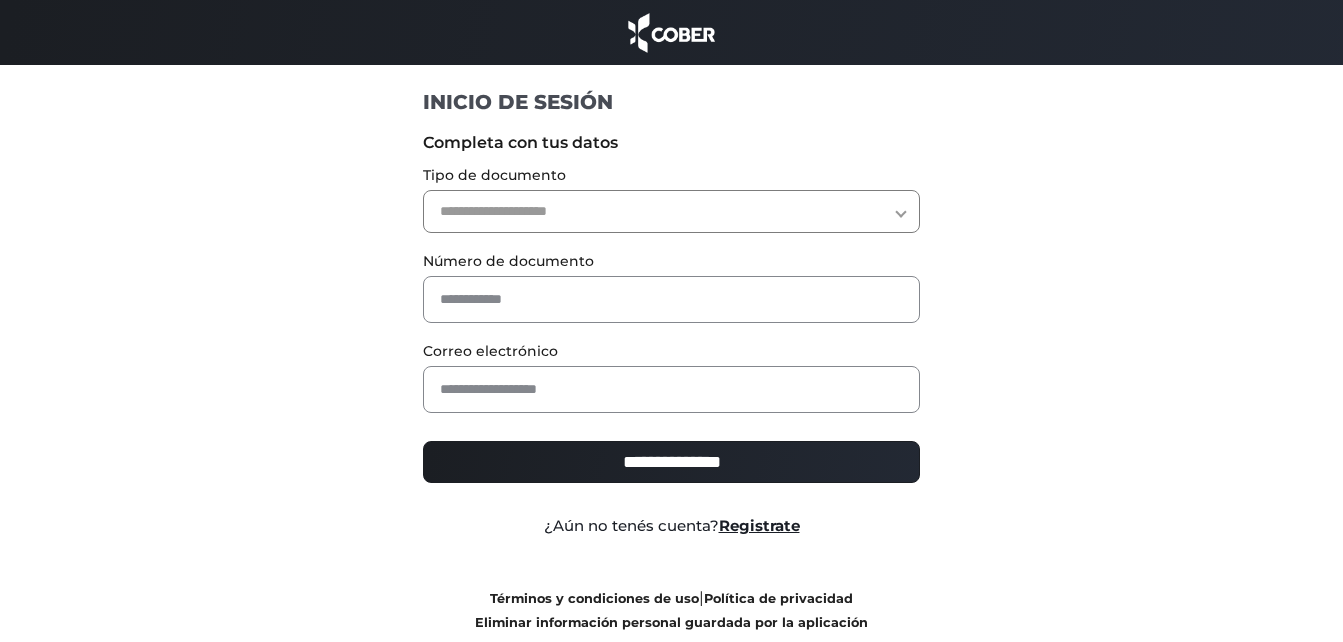 click on "**********" at bounding box center (671, 211) 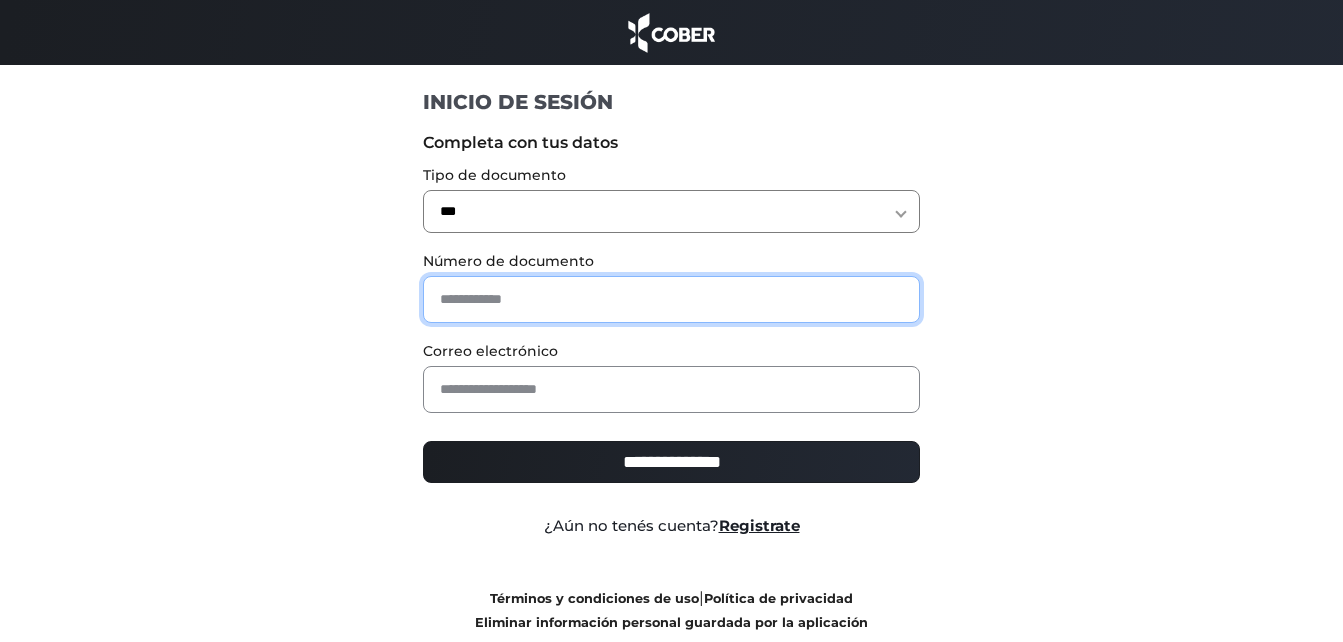 click at bounding box center (671, 299) 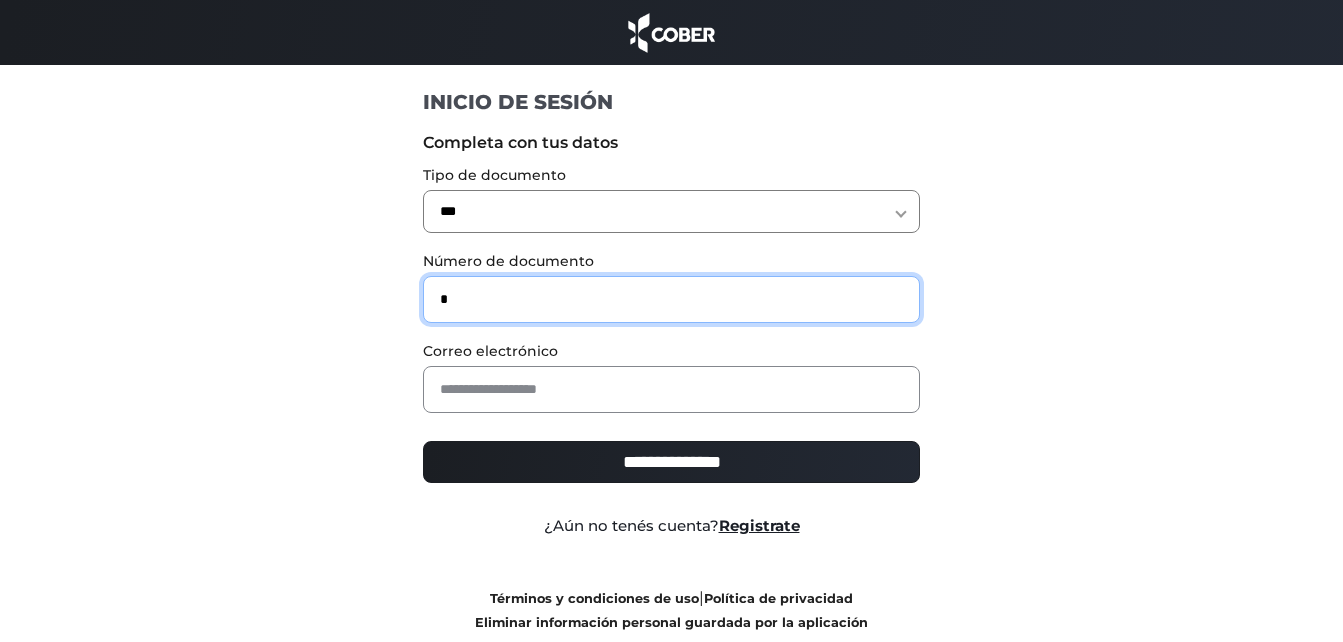 type on "*" 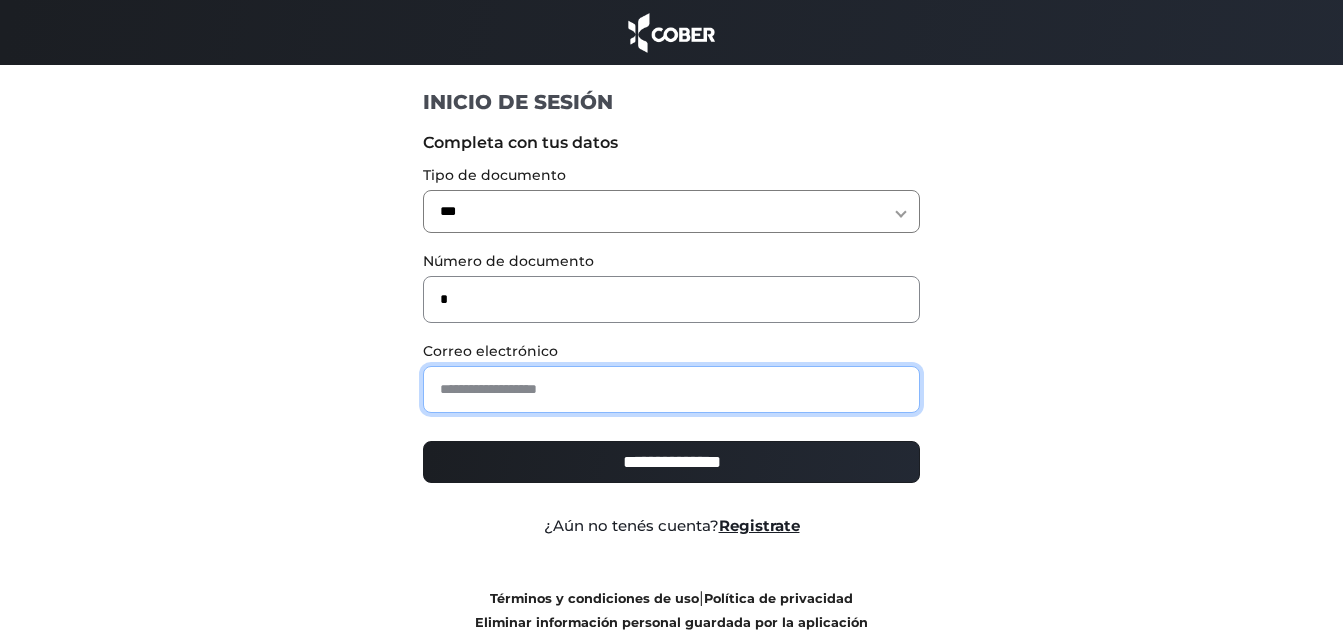 click at bounding box center (671, 389) 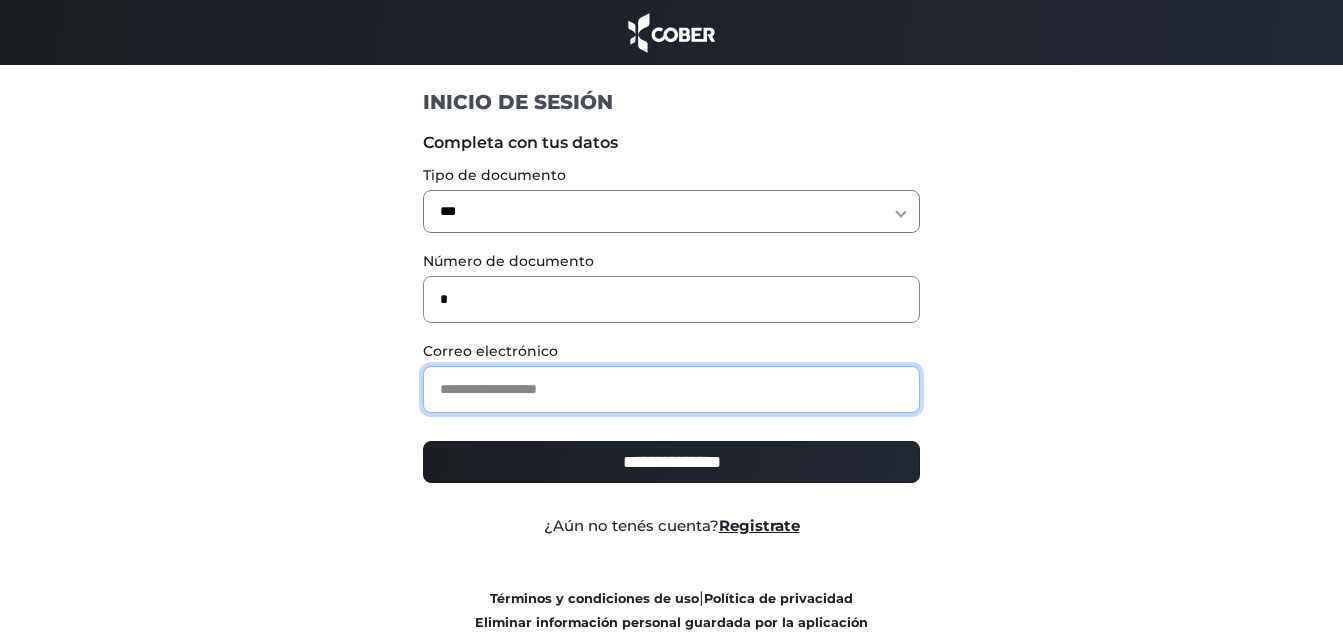 type on "**********" 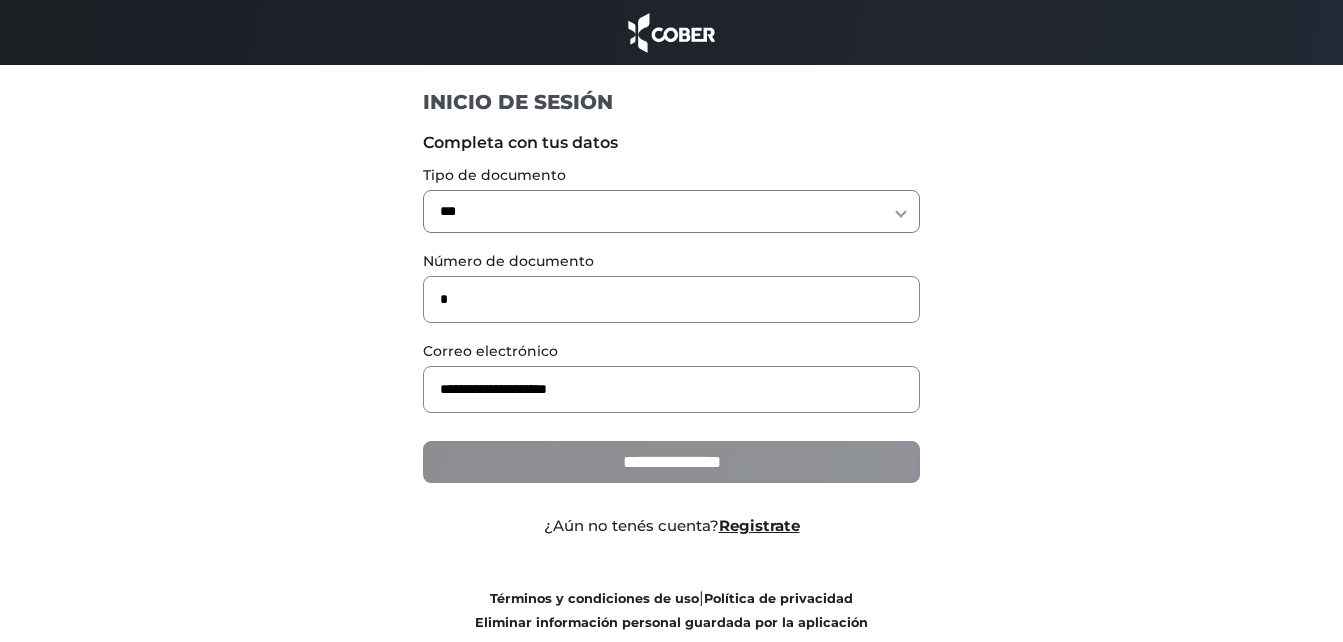 click on "**********" at bounding box center (671, 462) 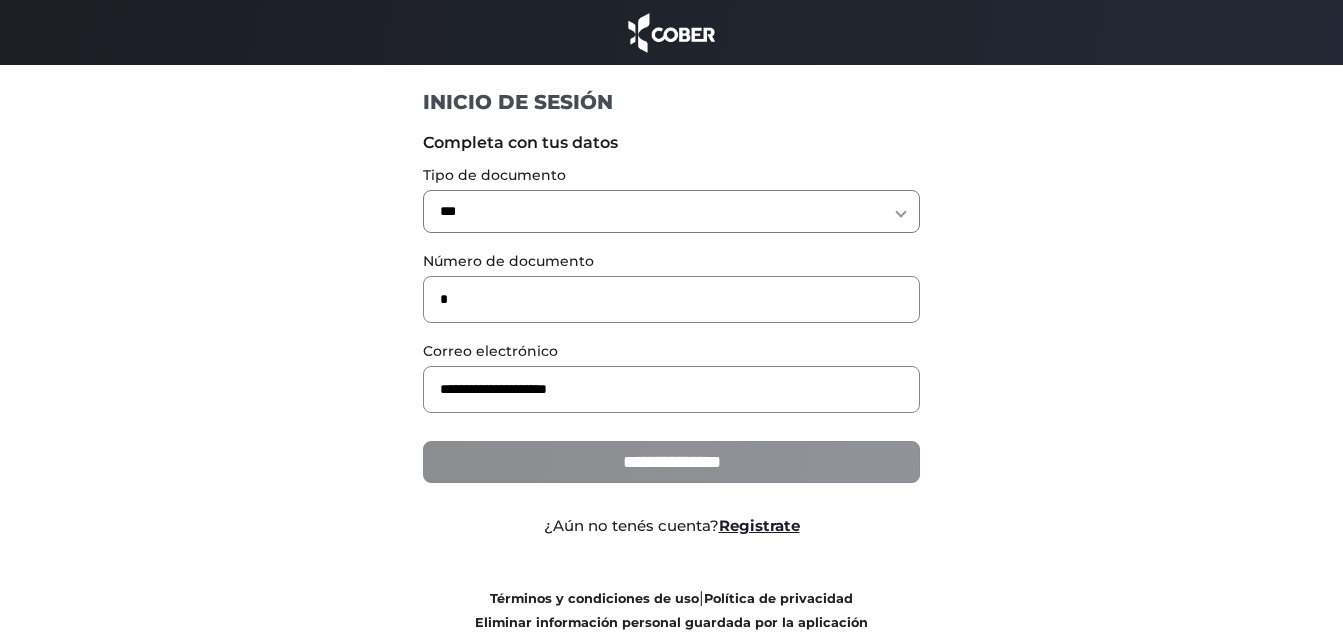 type on "**********" 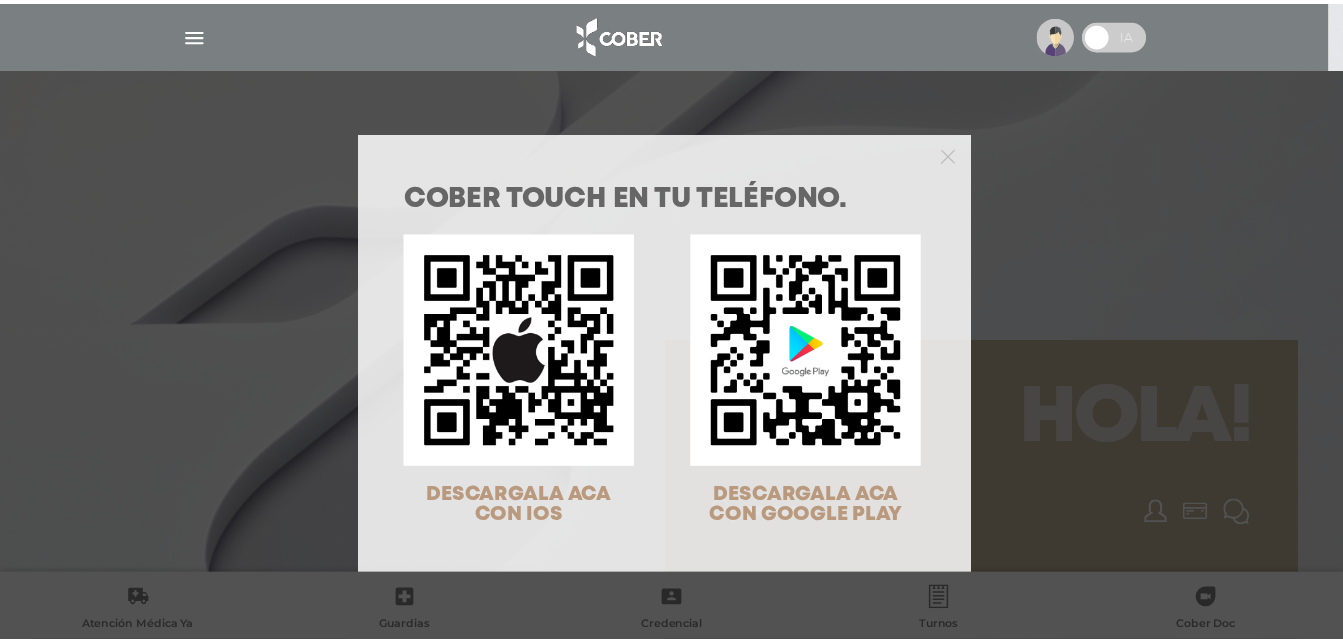 scroll, scrollTop: 0, scrollLeft: 0, axis: both 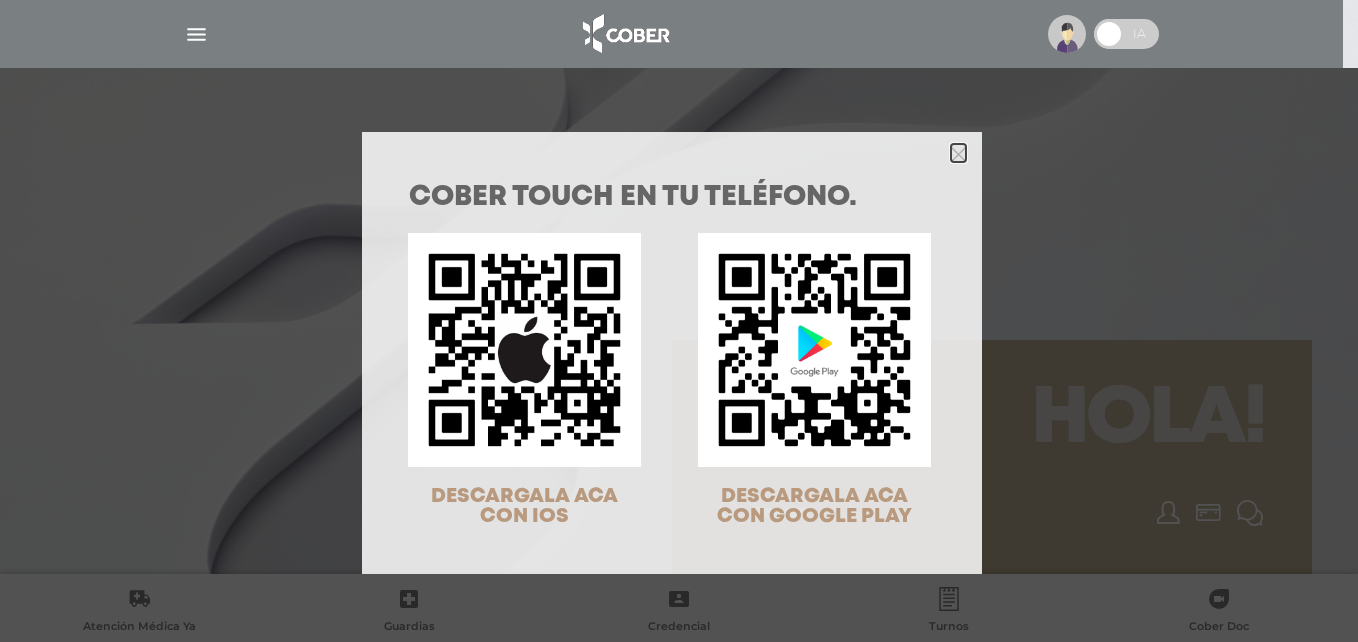 click 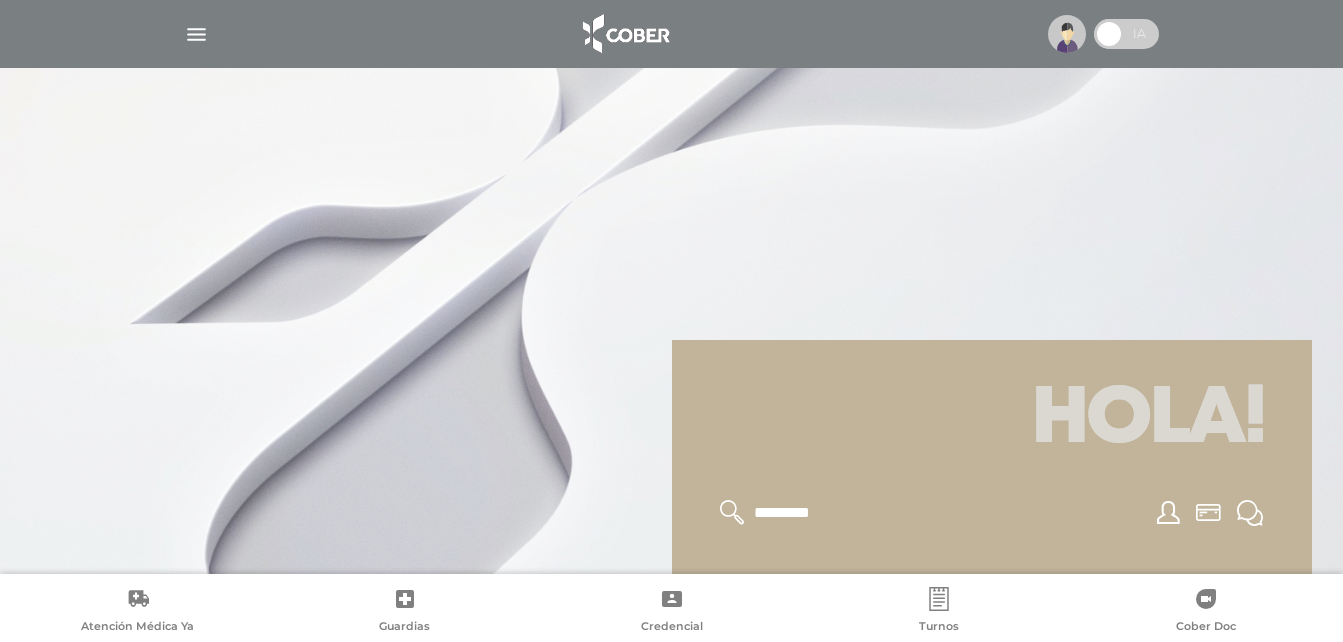 click at bounding box center [196, 34] 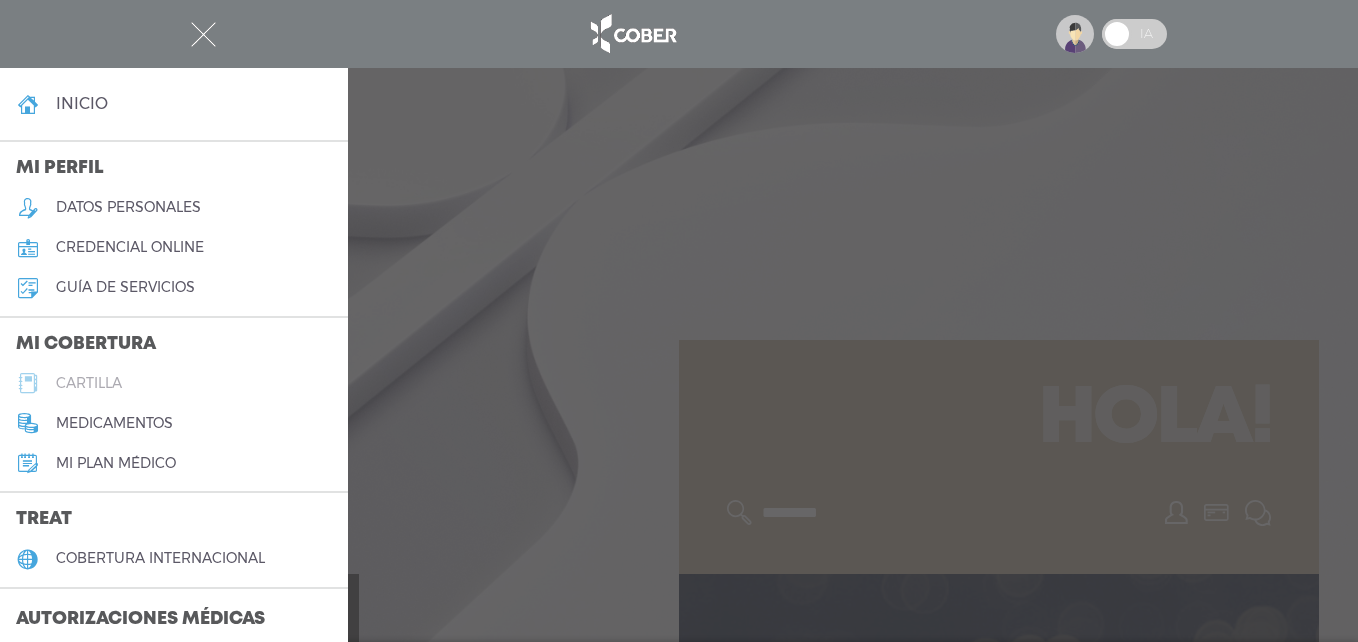 click on "cartilla" at bounding box center (174, 383) 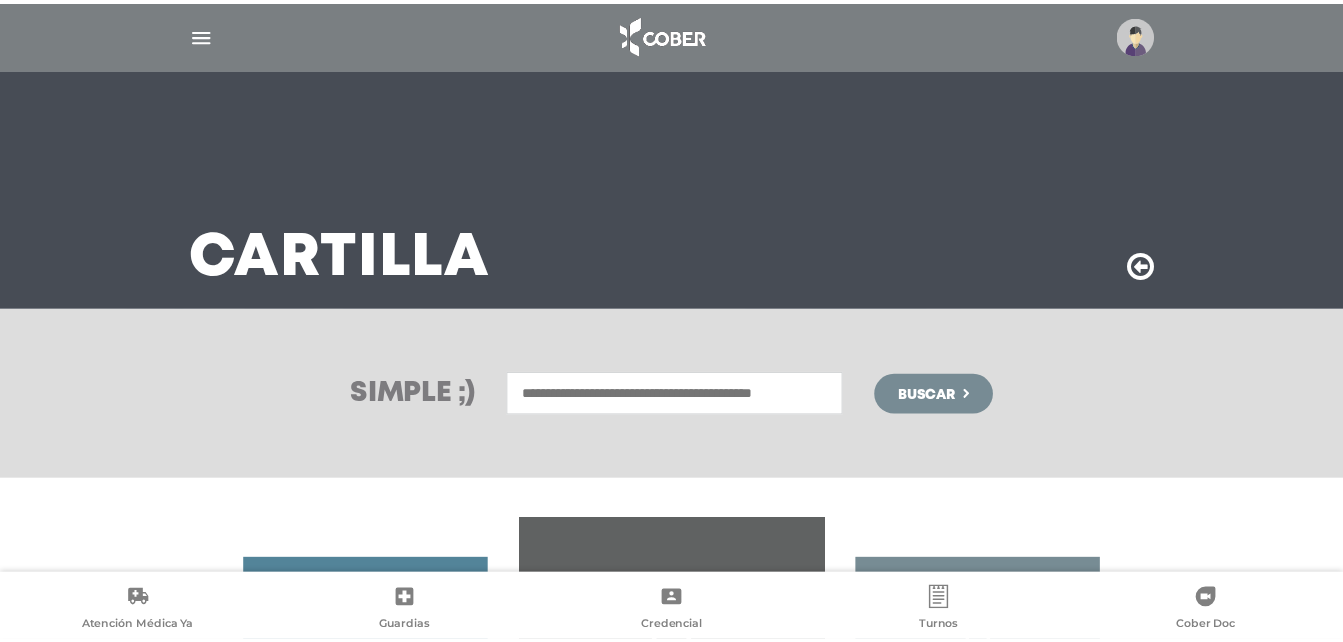 scroll, scrollTop: 0, scrollLeft: 0, axis: both 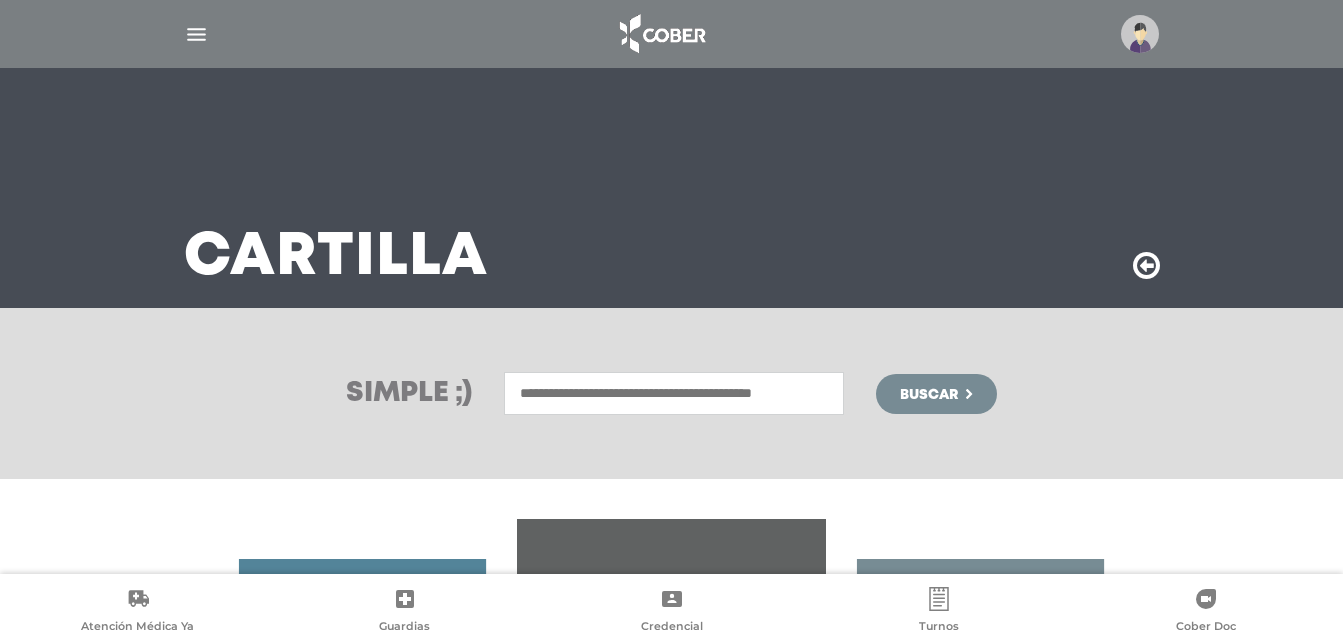 click at bounding box center (674, 393) 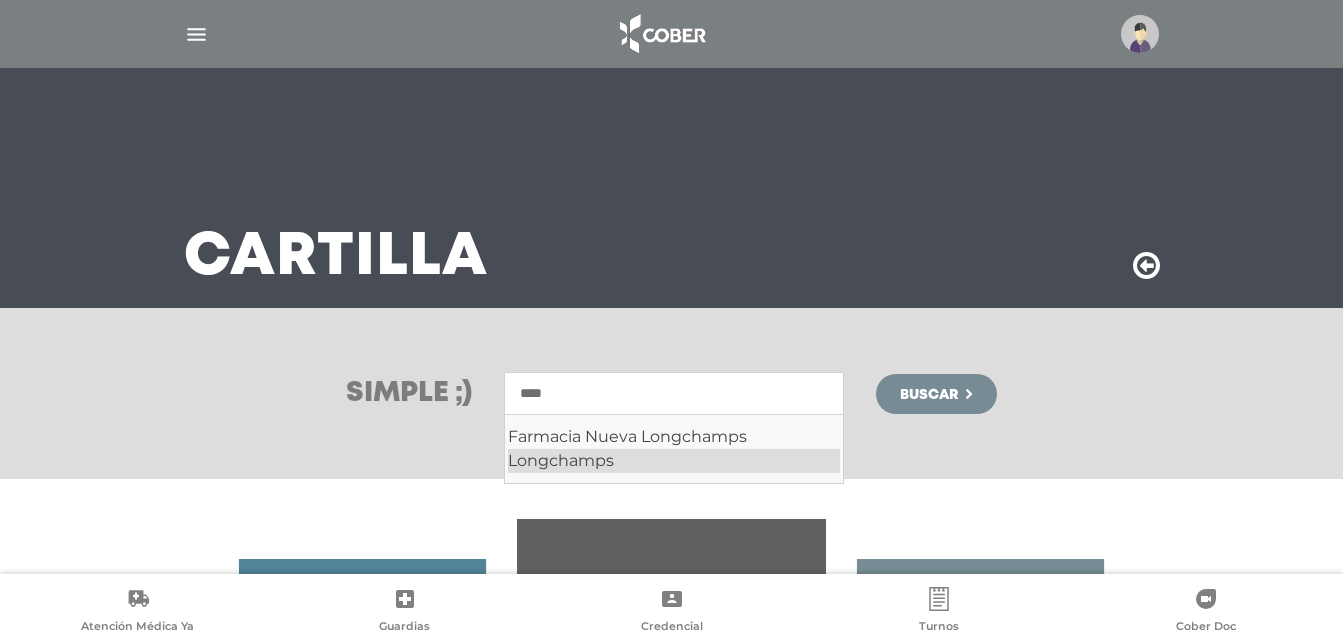 click on "Longchamps" at bounding box center [674, 461] 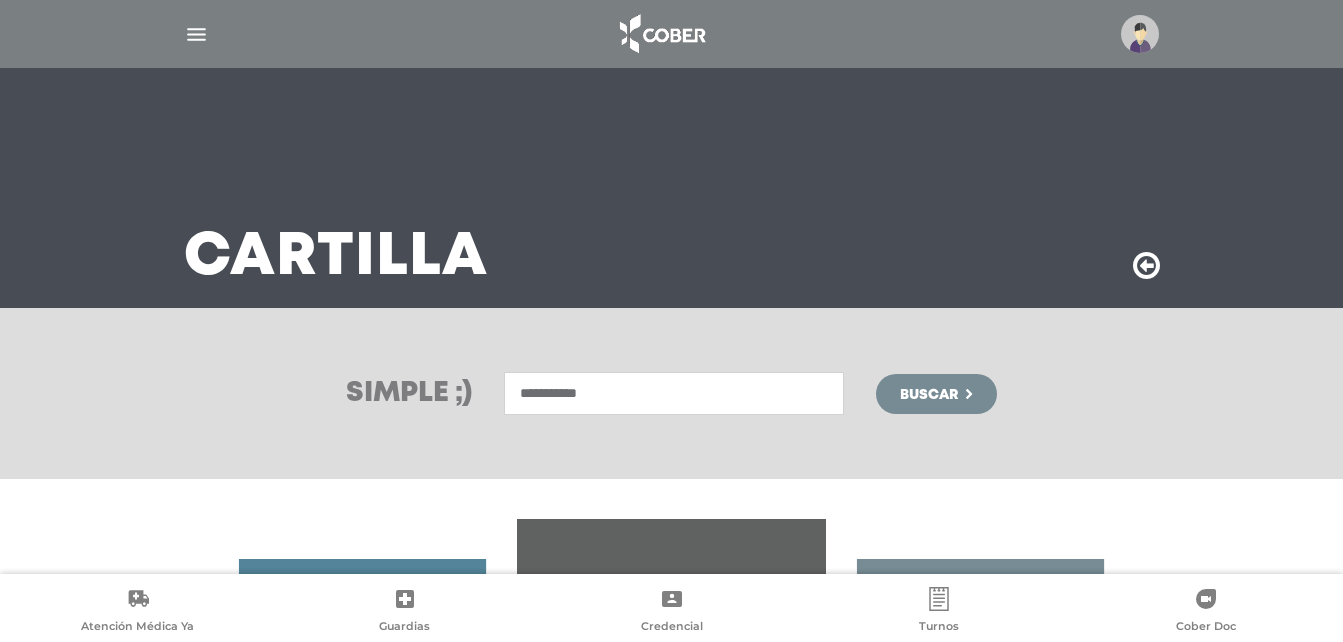 type on "**********" 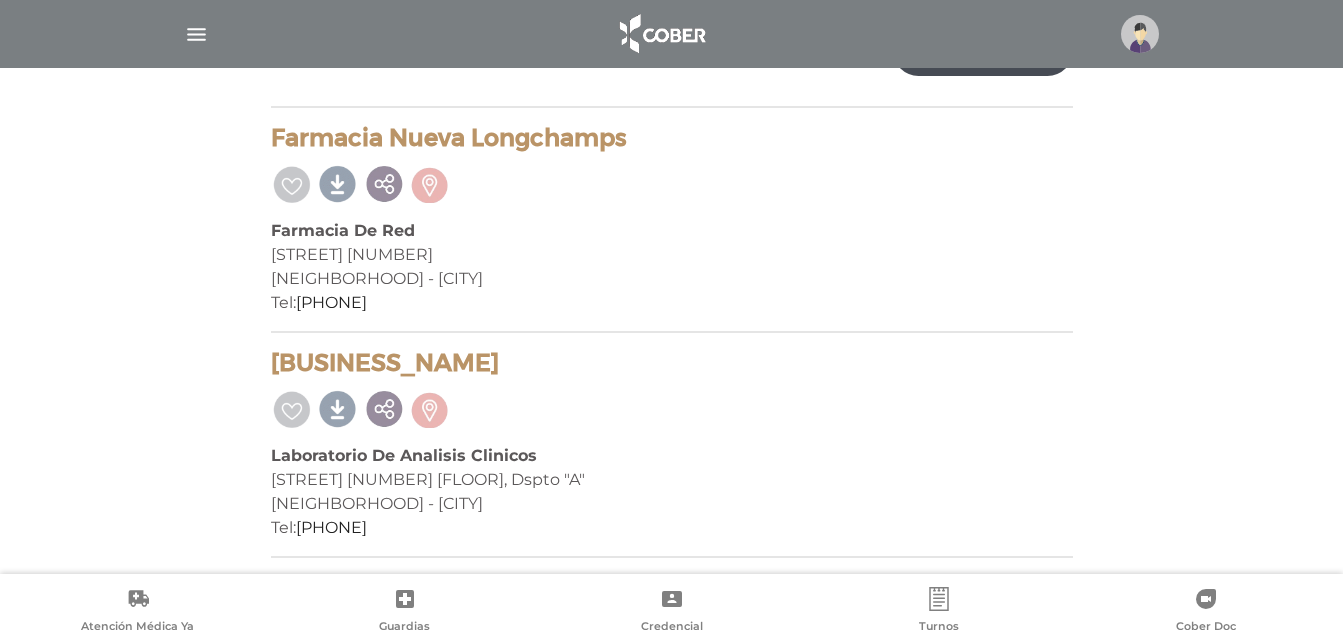 scroll, scrollTop: 0, scrollLeft: 0, axis: both 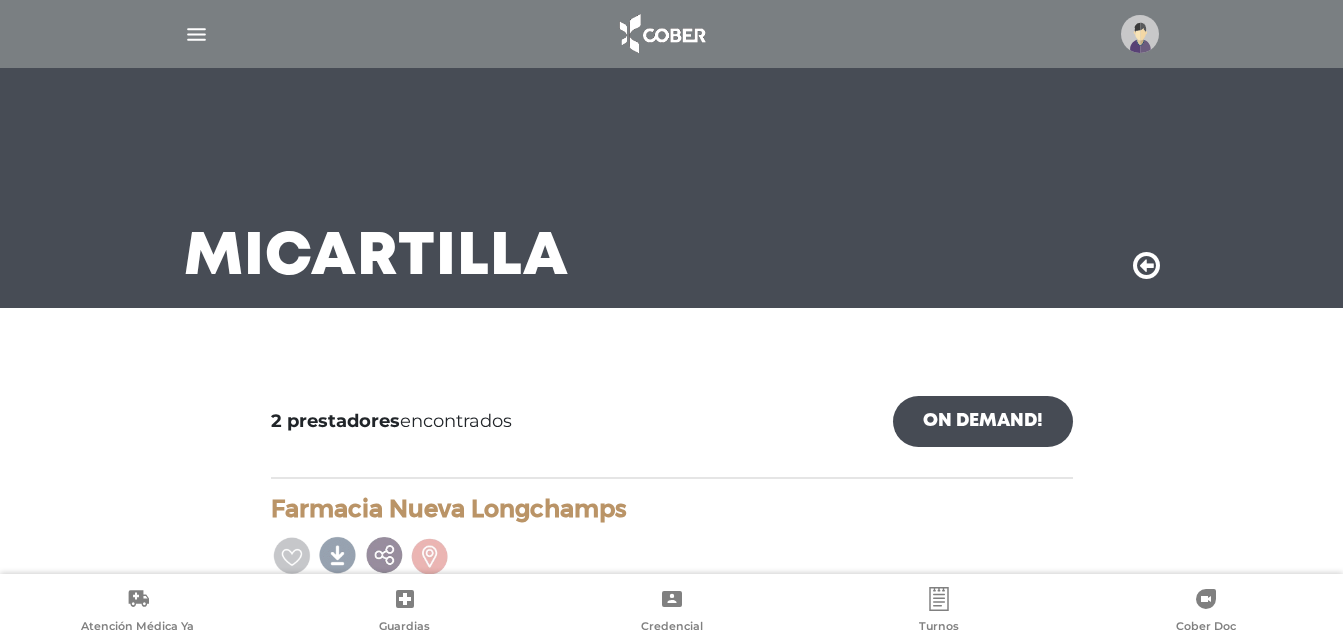 click at bounding box center [196, 34] 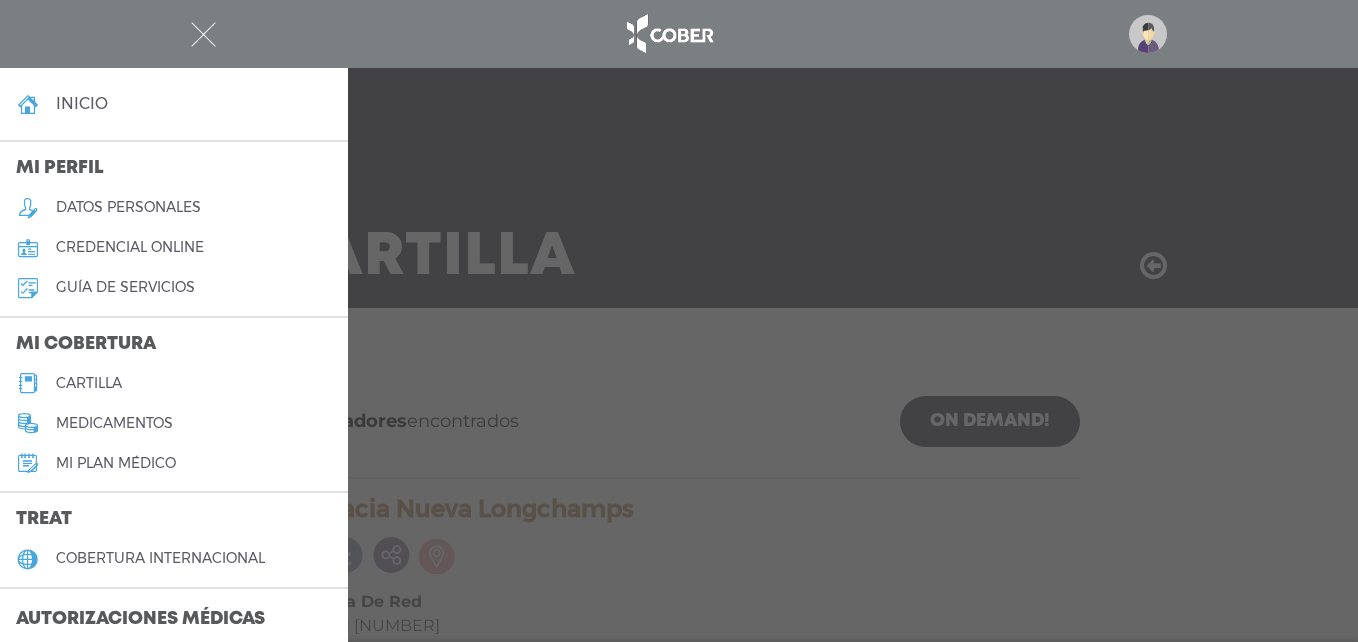 drag, startPoint x: 207, startPoint y: 30, endPoint x: 1026, endPoint y: 302, distance: 862.9861 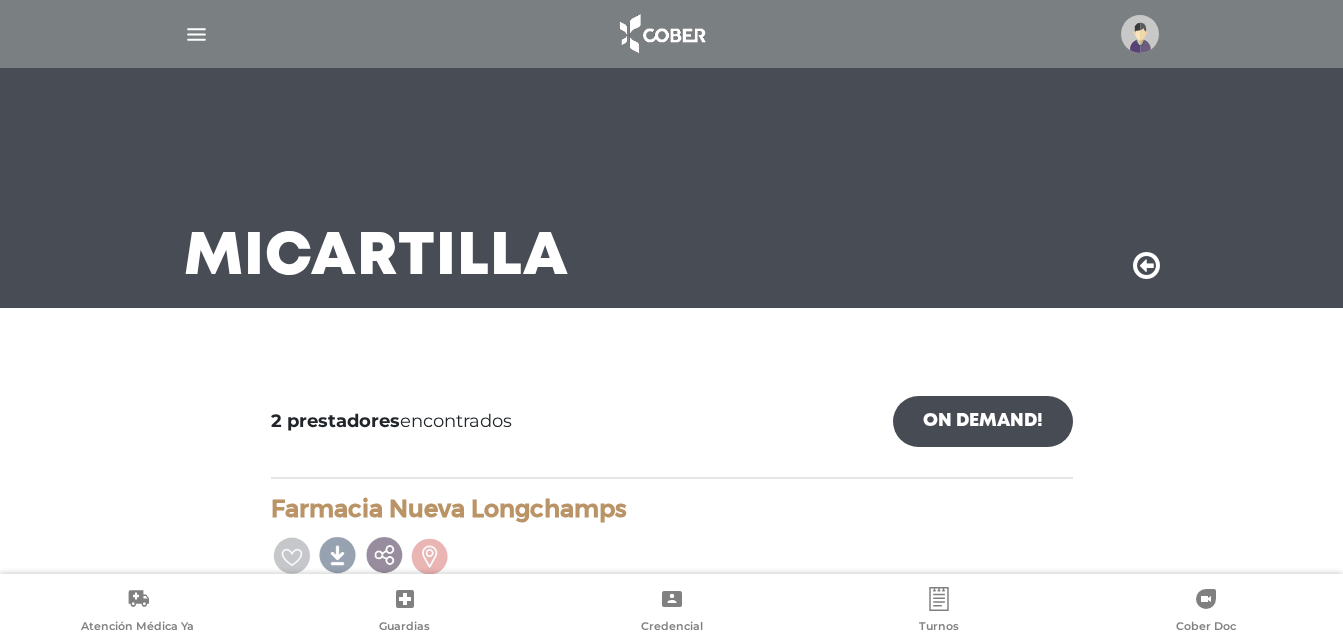 click at bounding box center [196, 34] 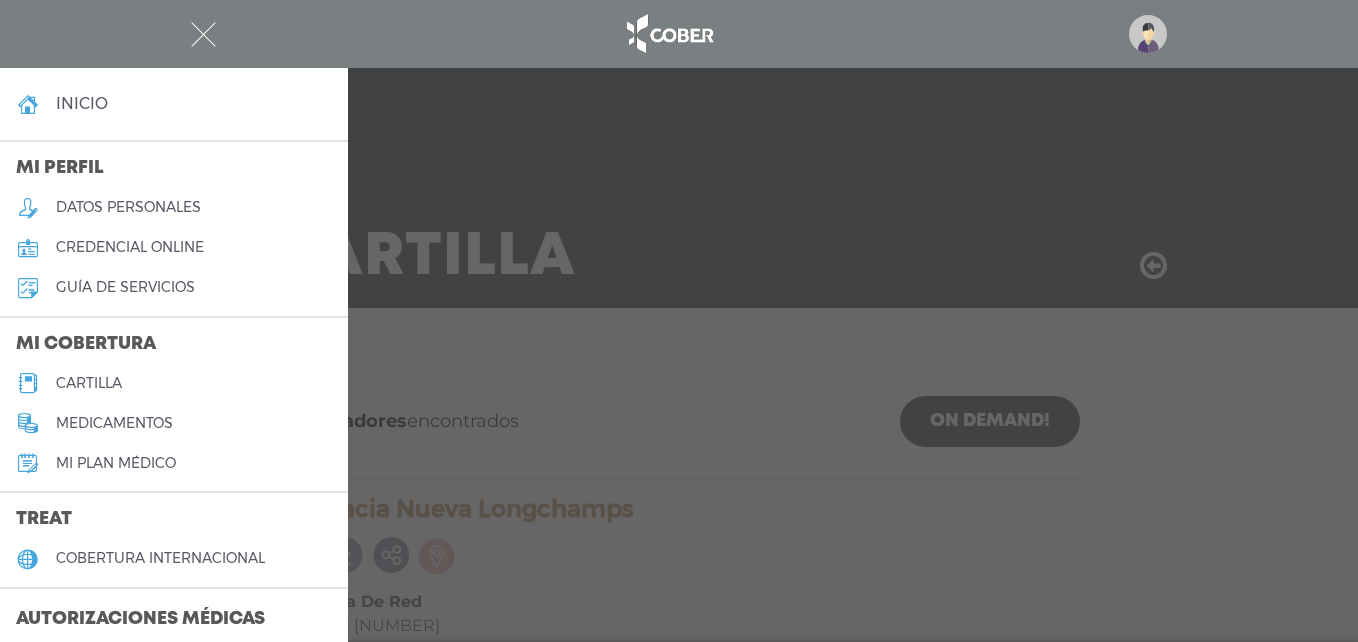 click on "cartilla" at bounding box center [174, 383] 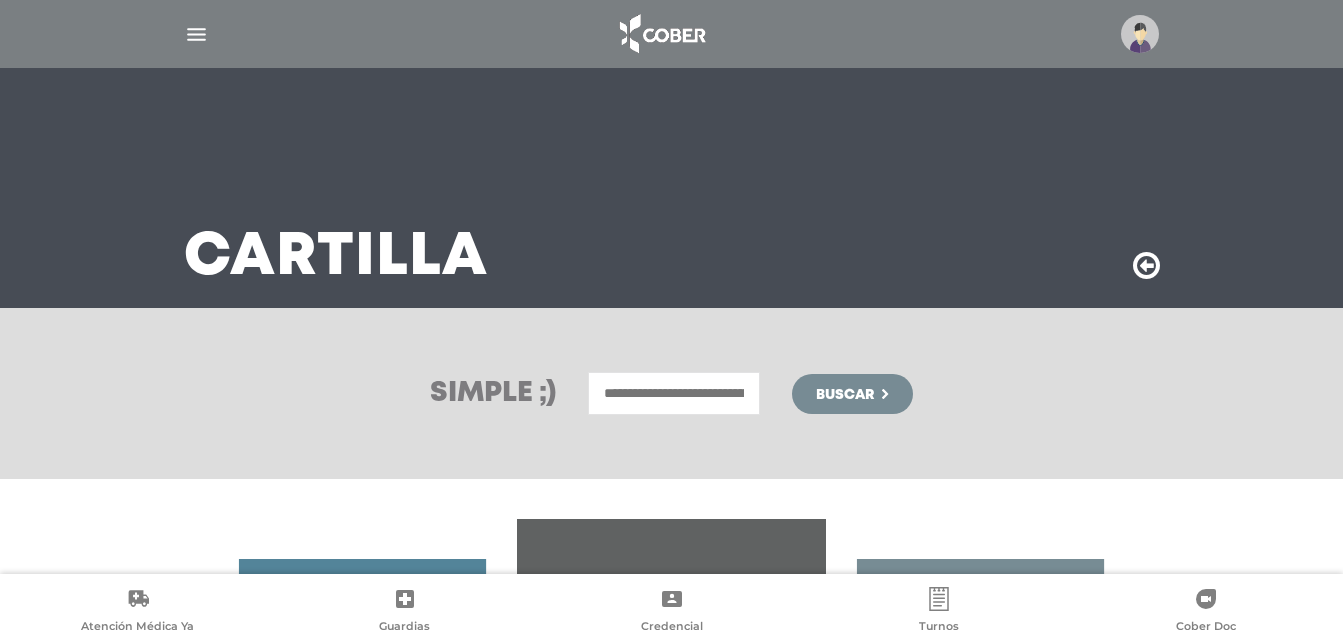 scroll, scrollTop: 0, scrollLeft: 0, axis: both 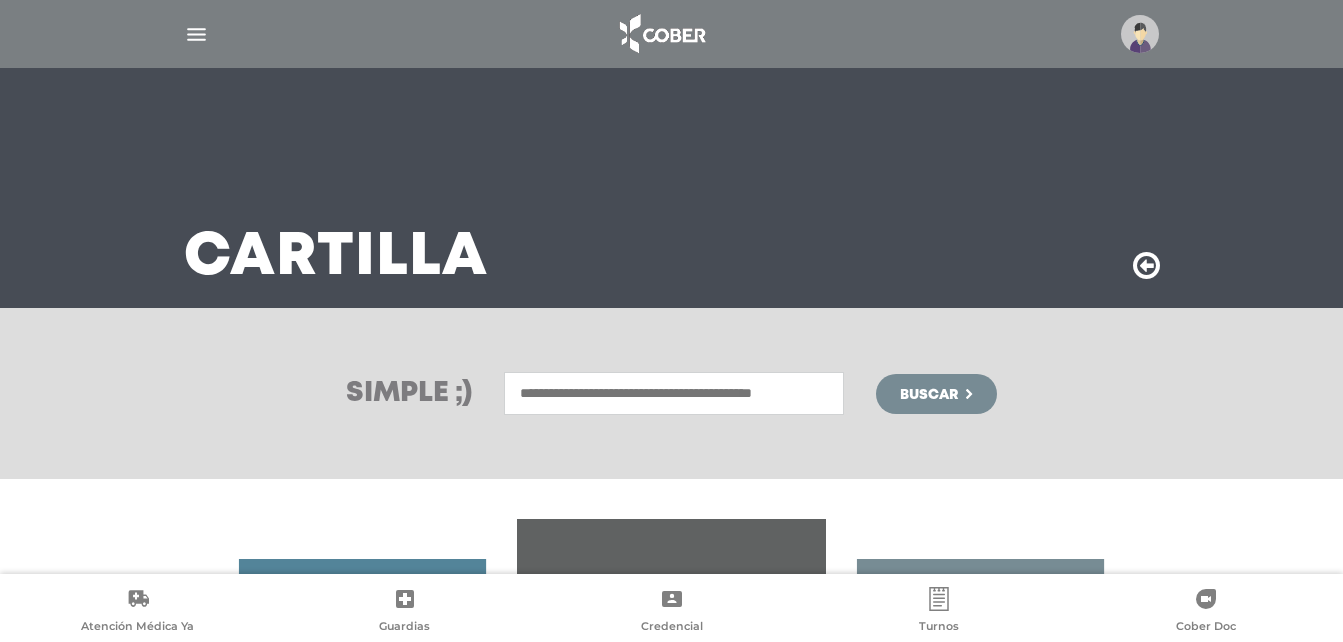 click at bounding box center [674, 393] 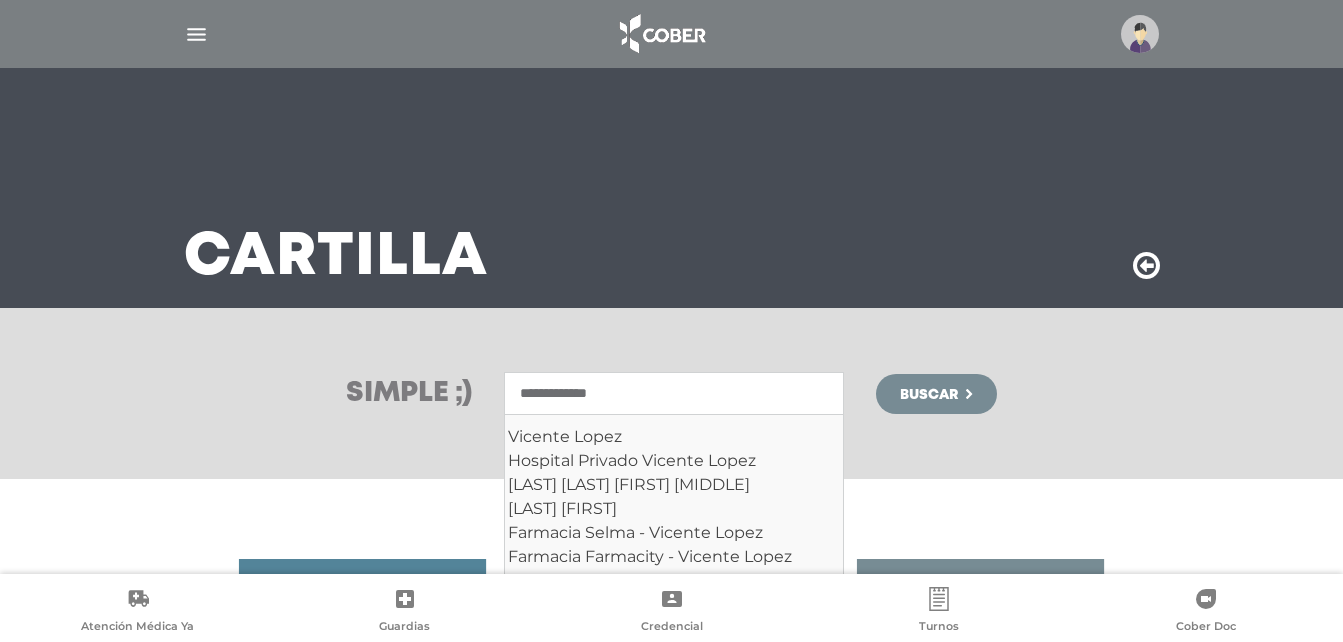 type on "**********" 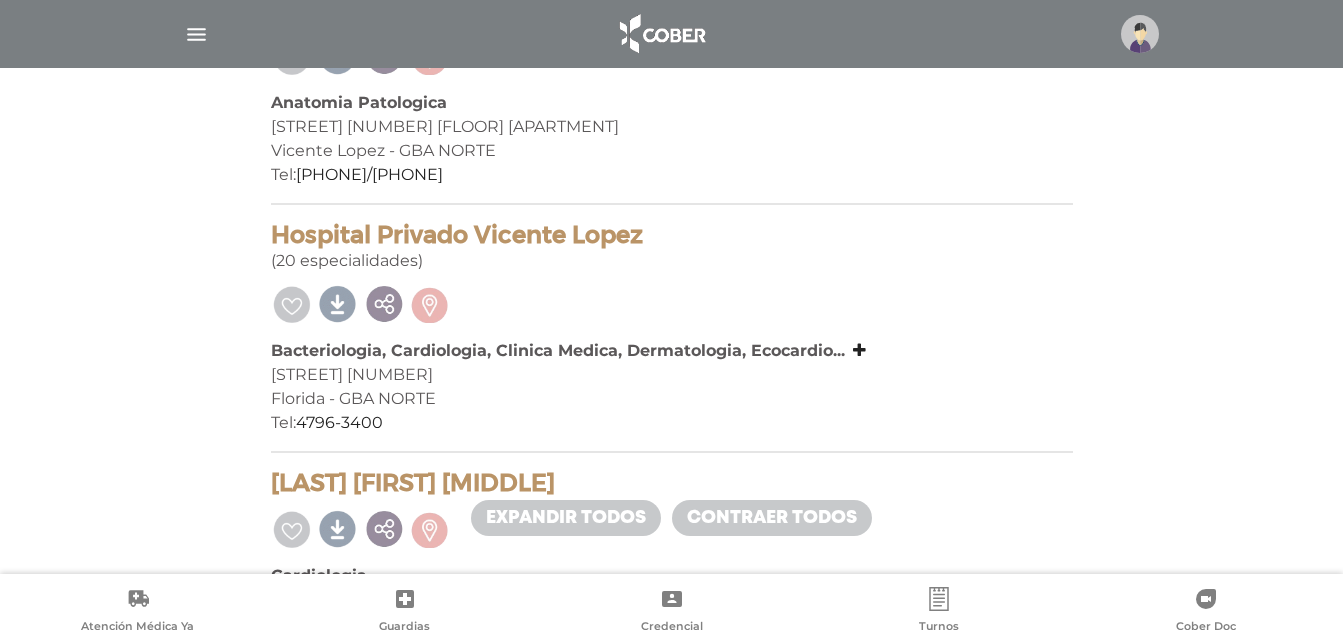 scroll, scrollTop: 800, scrollLeft: 0, axis: vertical 